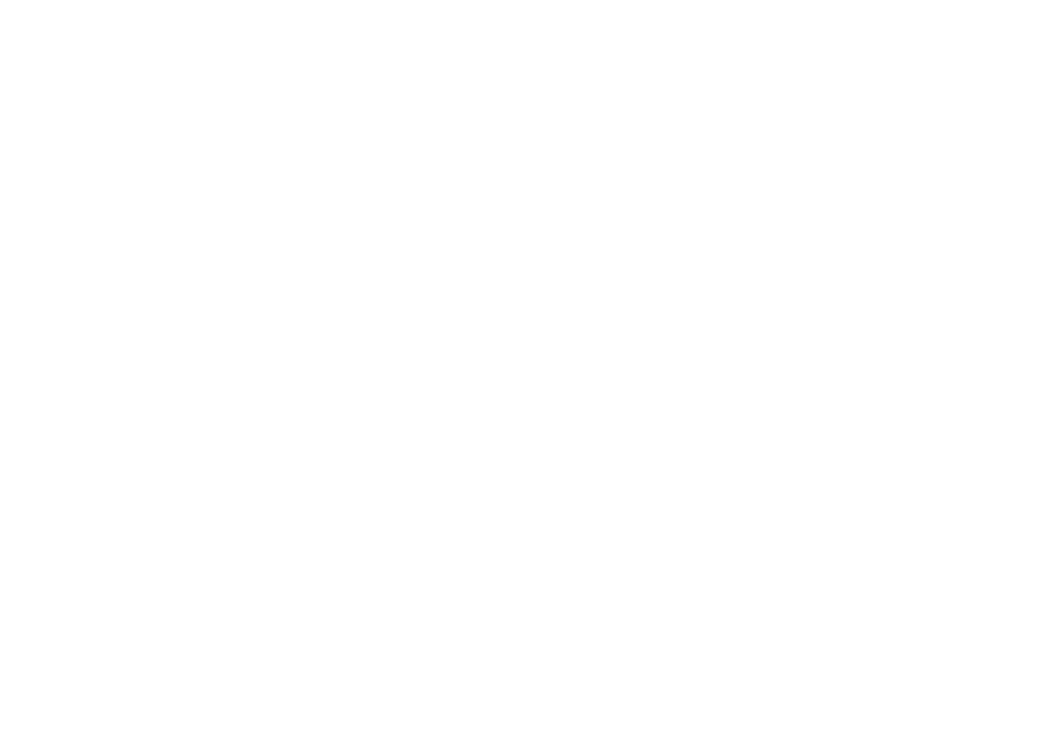 scroll, scrollTop: 0, scrollLeft: 0, axis: both 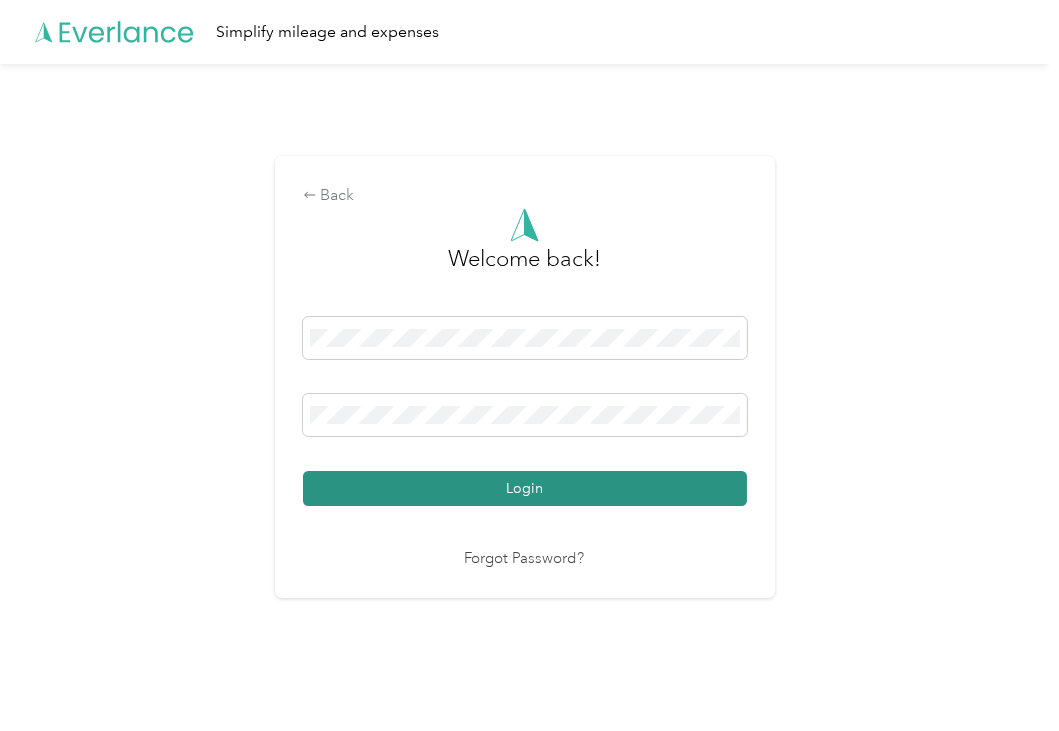 click on "Login" at bounding box center [525, 488] 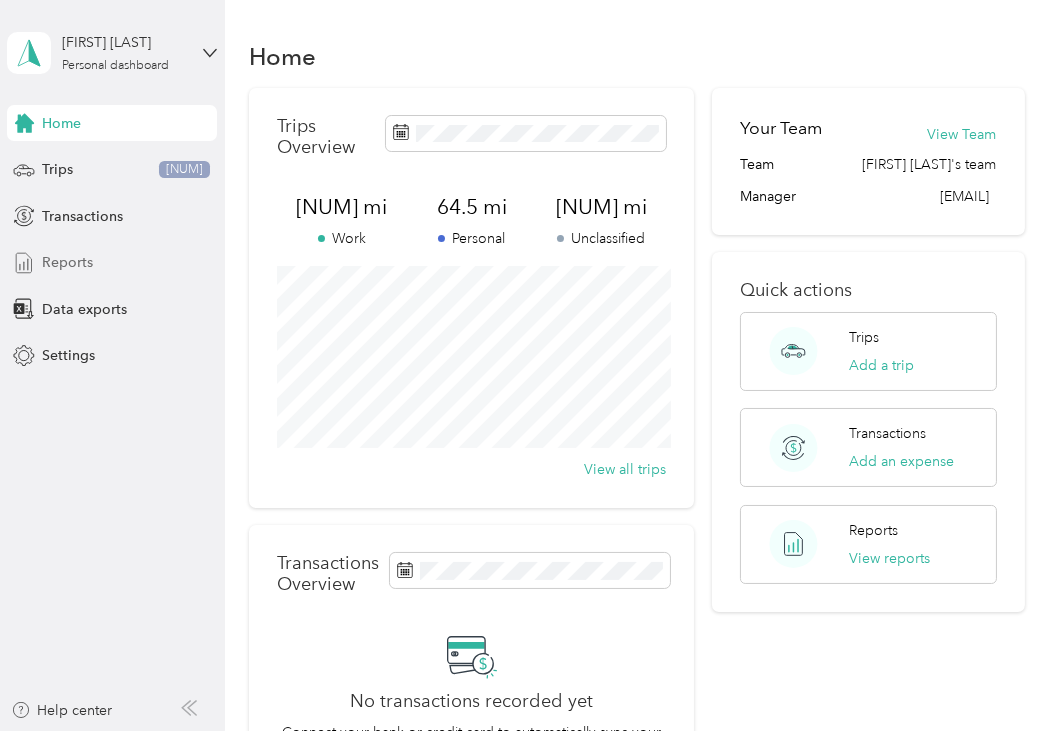click on "Reports" at bounding box center (67, 262) 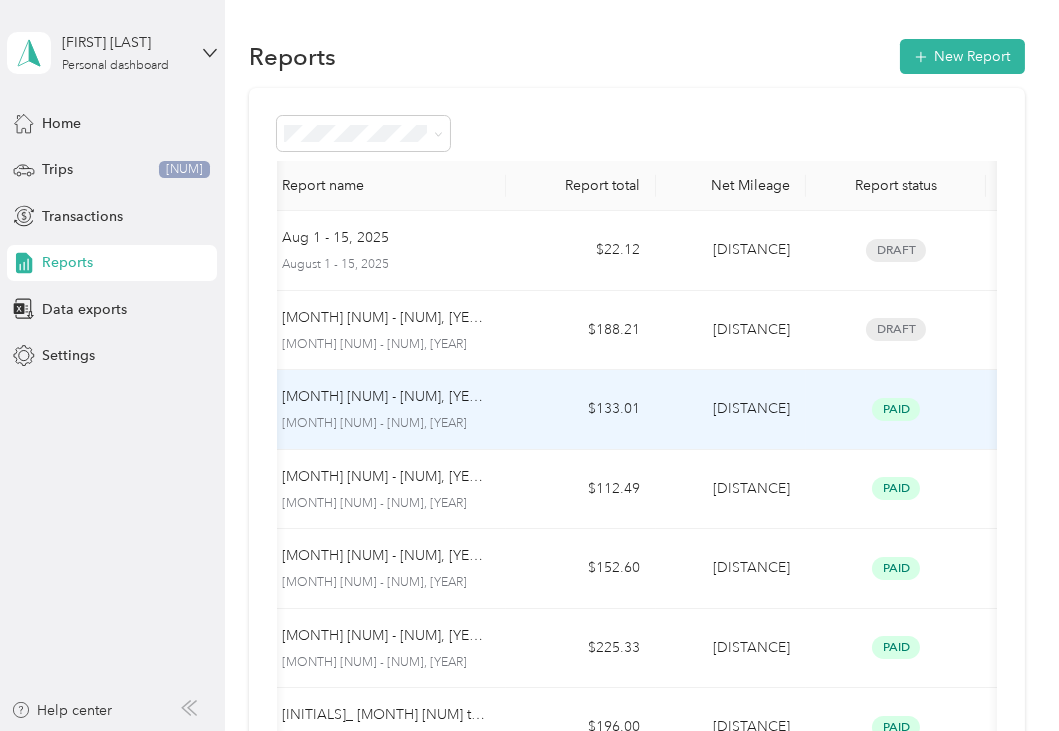 scroll, scrollTop: 0, scrollLeft: 0, axis: both 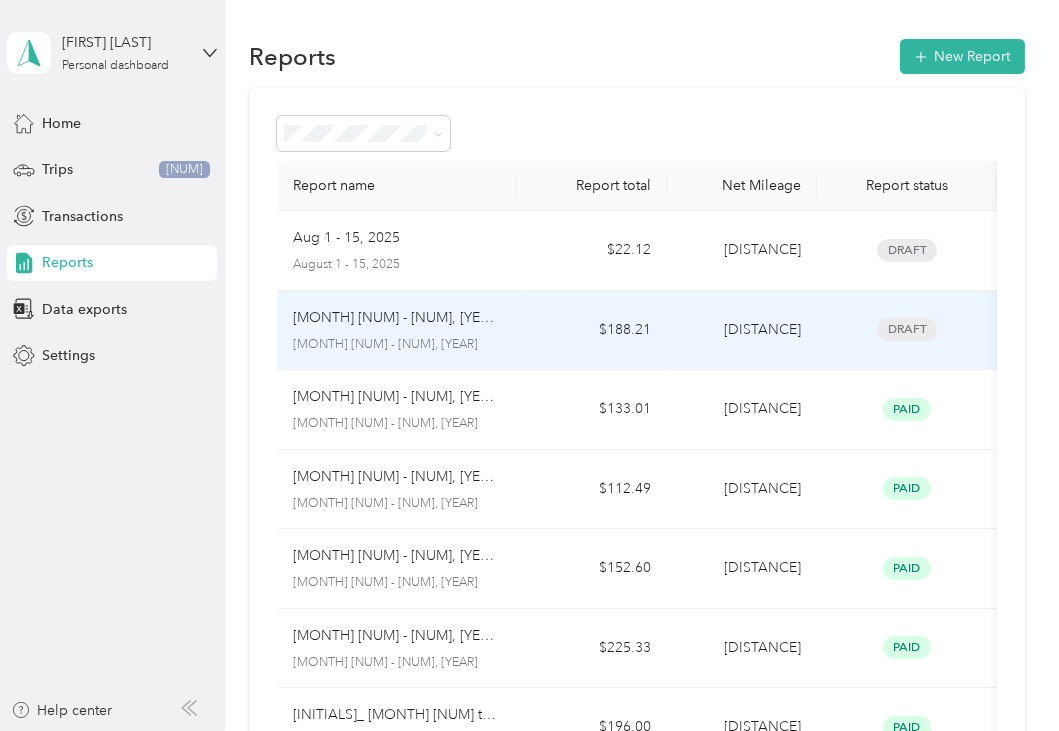 click on "[MONTH] [NUM] - [NUM], [YEAR]" at bounding box center [397, 318] 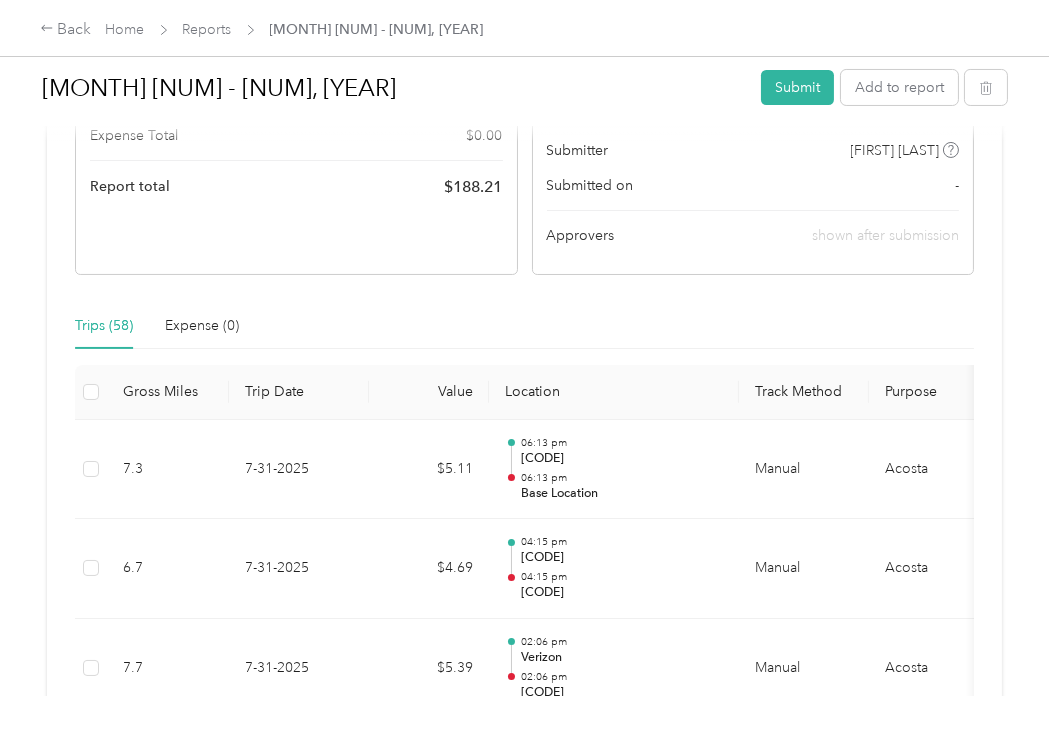 scroll, scrollTop: 340, scrollLeft: 0, axis: vertical 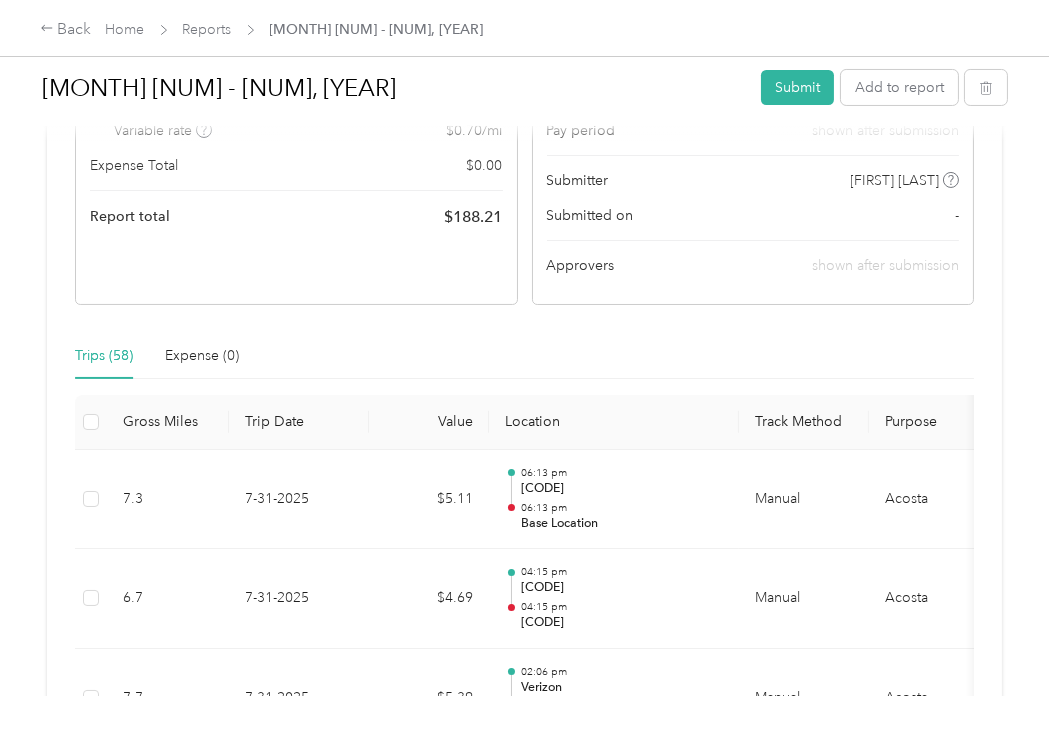 click on "Due tomorrow. Submit this report by [MONTH]. [NUM], [YEAR] Draft Draft, awaiting submission View activity & comments Report Summary Mileage Total $[NUM] Net mileage [NUM] mi Variable rate $[NUM] / mi Expense Total $[NUM] Report total $[NUM] Report details Report ID [REPORT_ID] Report period [MONTH] [NUM] - [NUM], [YEAR] Pay period shown after submission Submitter [FIRST] [LAST] Submitted on - Approvers shown after submission Trips (58) Expense (0) Gross Miles Trip Date Value Location Track Method Purpose Notes Tags [NUM] [MONTH]-[NUM]-[YEAR] $[NUM] [TIME] [CODE] [TIME] [CODE] Manual [FIRST] [LAST] - [NUM] [MONTH]-[NUM]-[YEAR] $[NUM] [TIME] [CODE] [TIME] [CODE] [CODE] Manual [FIRST] [LAST] - [NUM] [MONTH]-[NUM]-[YEAR] $[NUM] [TIME] [CODE] [TIME] [CODE] Manual [FIRST] [LAST] - [NUM] [MONTH]-[NUM]-[YEAR] $[NUM] [TIME] [CODE] [CODE] Manual [FIRST] [LAST] - [NUM] [MONTH]-[NUM]-[YEAR] $[NUM] [TIME] [CODE] [CODE] Manual [FIRST] [LAST] - [NUM] [MONTH]-[NUM]-[YEAR] $[NUM] [TIME] [CODE] [CODE] Manual [FIRST] [LAST] -" at bounding box center [524, 3064] 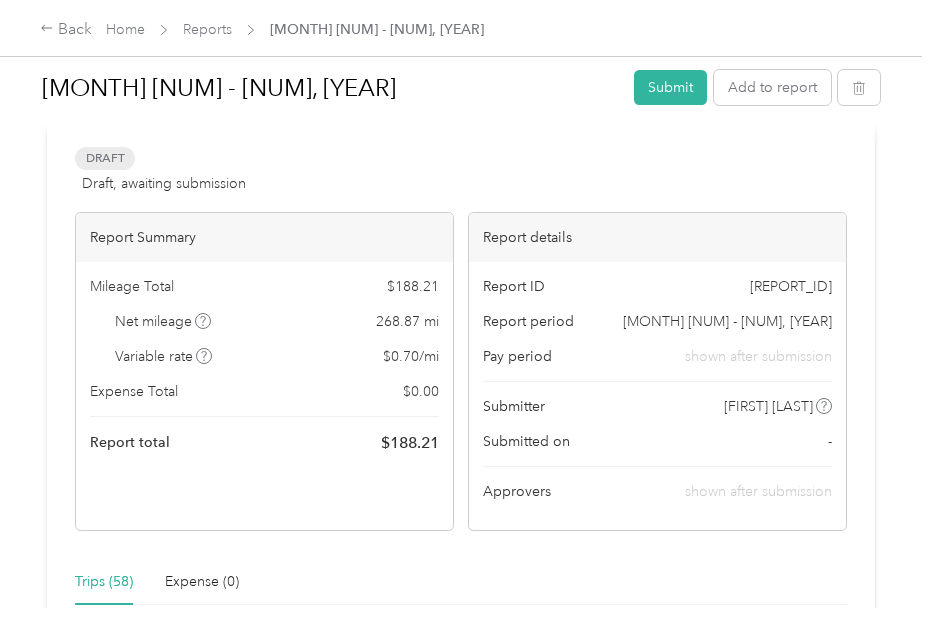 scroll, scrollTop: 0, scrollLeft: 0, axis: both 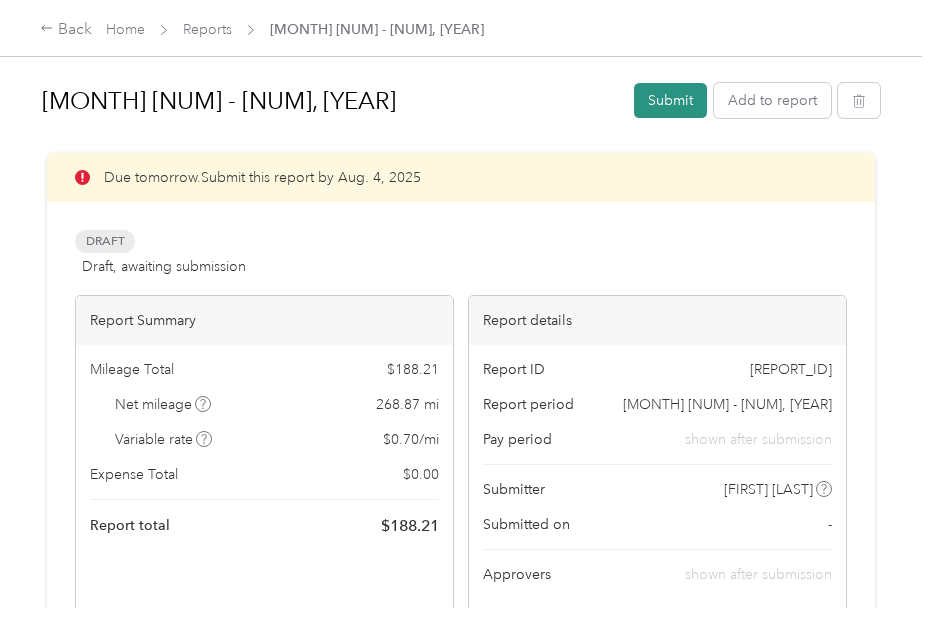 click on "Submit" at bounding box center [670, 100] 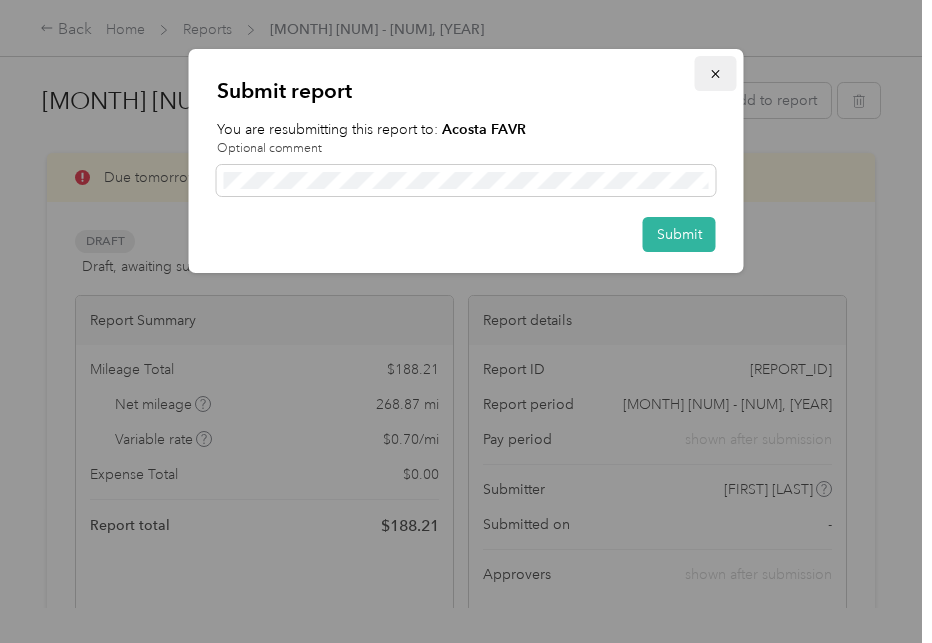 click 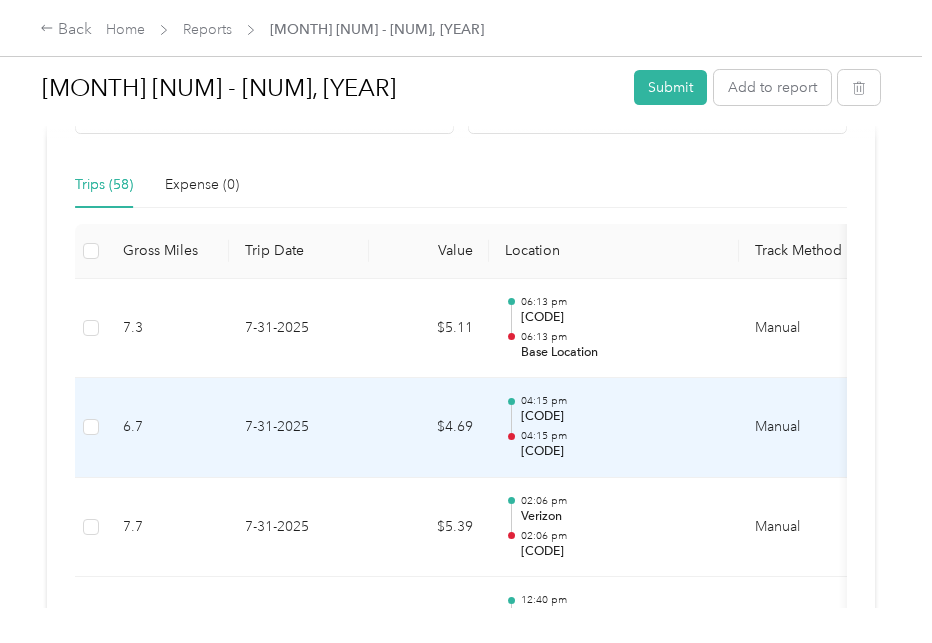 scroll, scrollTop: 472, scrollLeft: 0, axis: vertical 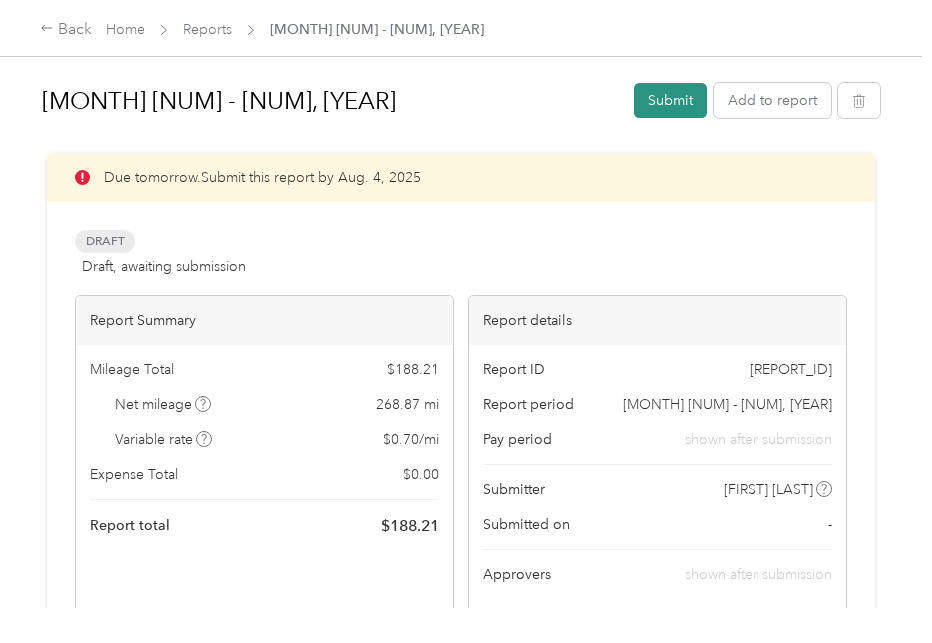 click on "Submit" at bounding box center [670, 100] 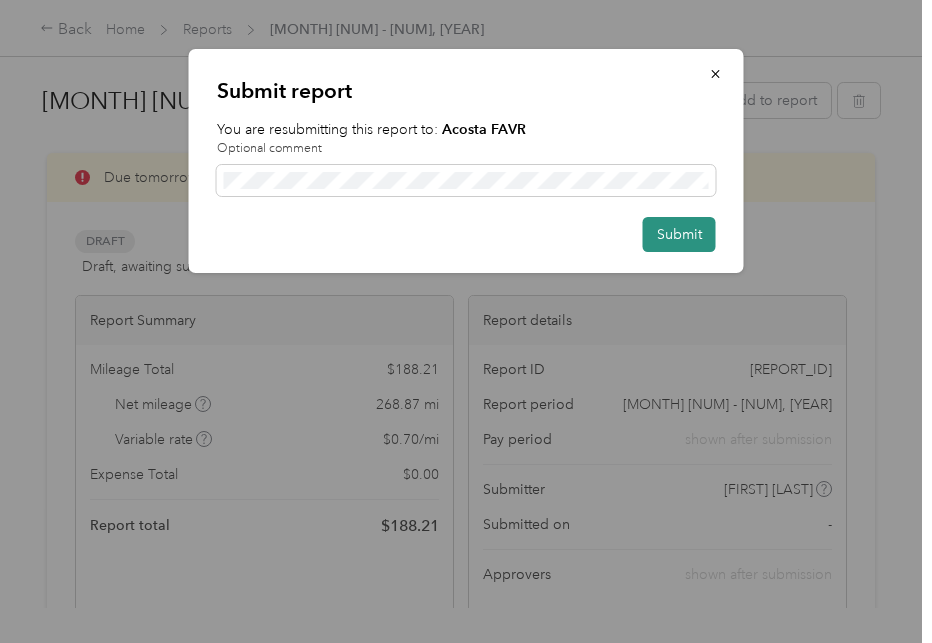 click on "Submit" at bounding box center (679, 234) 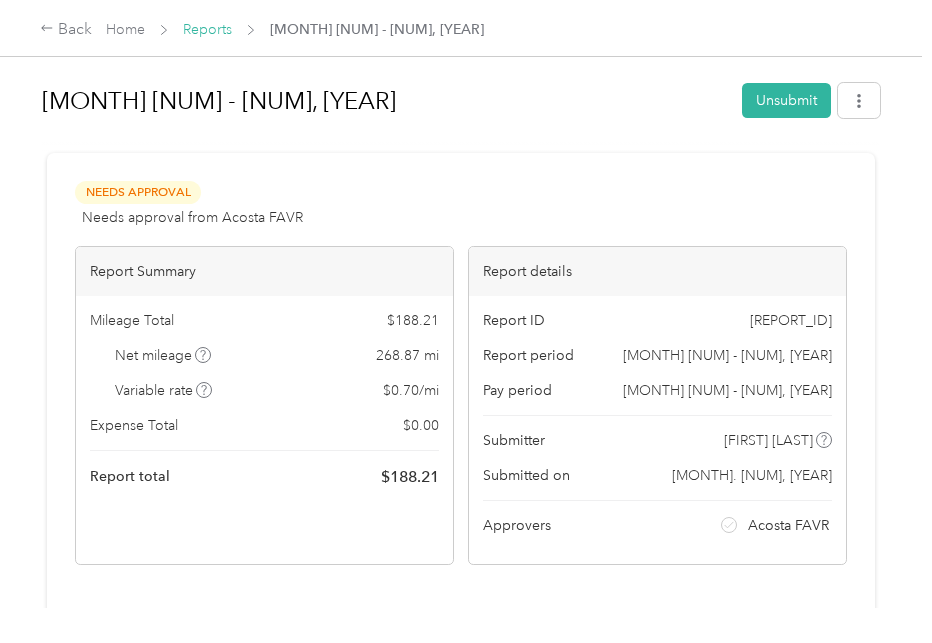 click on "Reports" at bounding box center [207, 29] 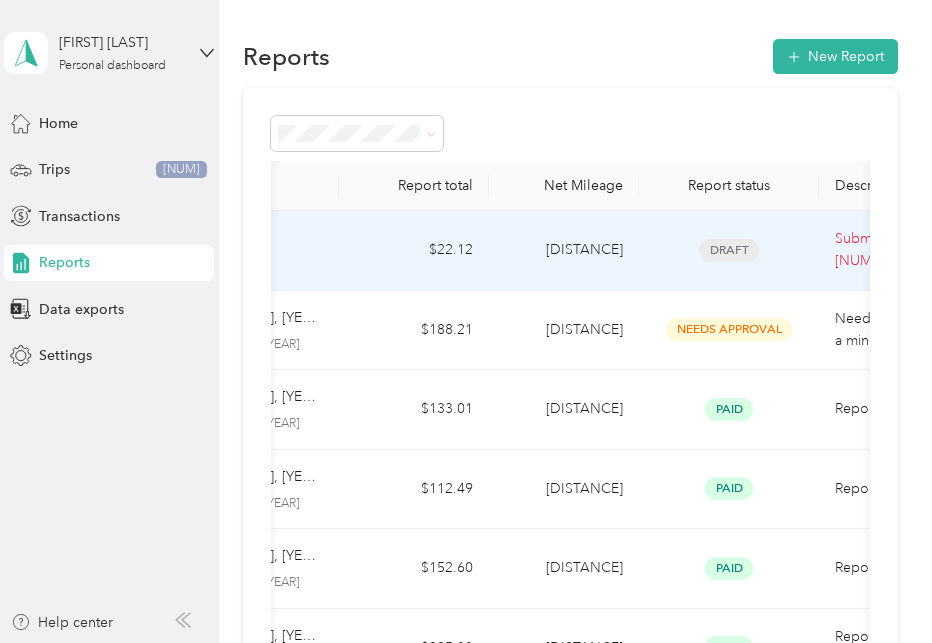 scroll, scrollTop: 0, scrollLeft: 158, axis: horizontal 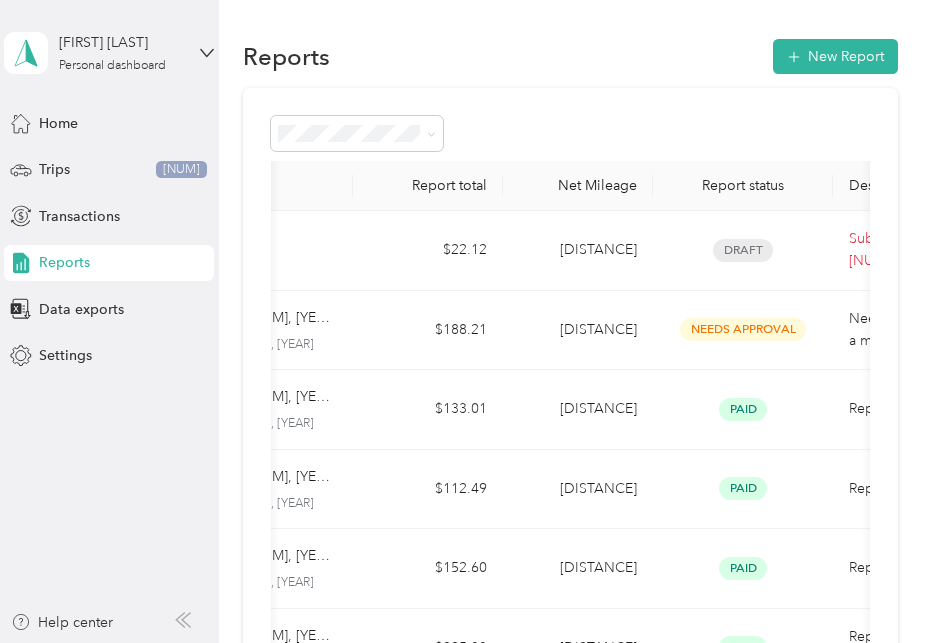 click on "[FIRST] [LAST] Personal dashboard" at bounding box center (109, 53) 